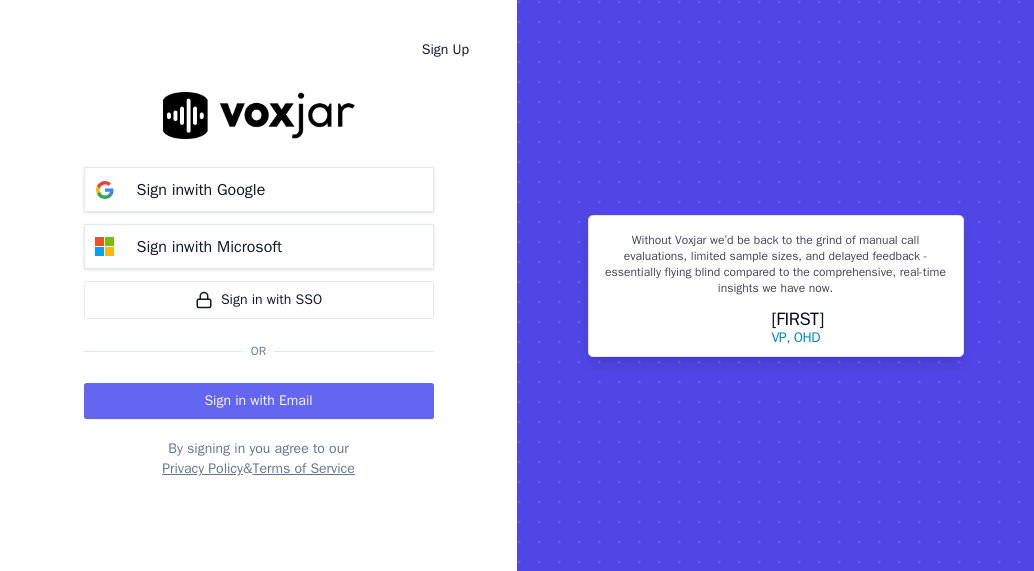 scroll, scrollTop: 0, scrollLeft: 0, axis: both 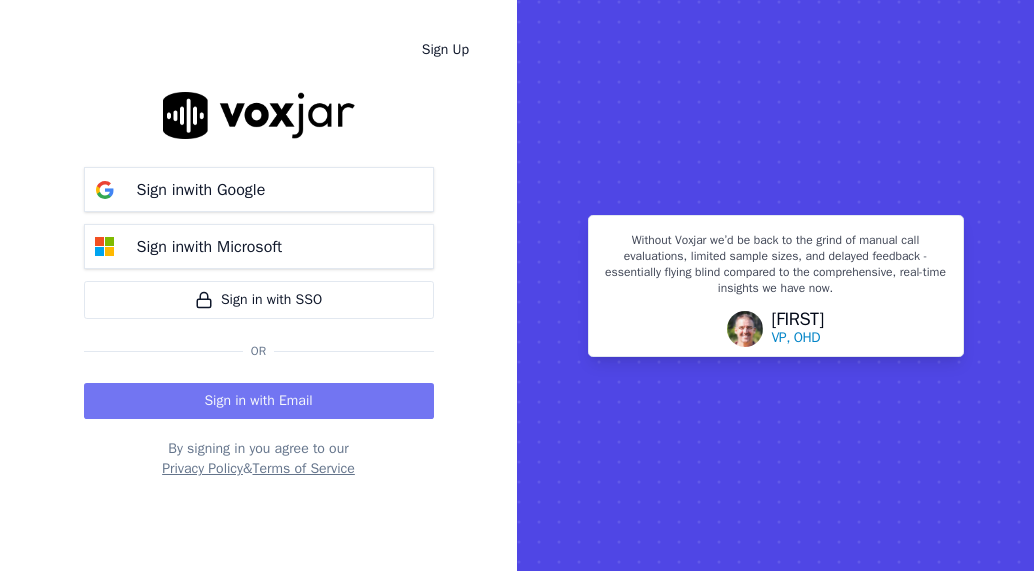 drag, startPoint x: 0, startPoint y: 0, endPoint x: 267, endPoint y: 399, distance: 480.09375 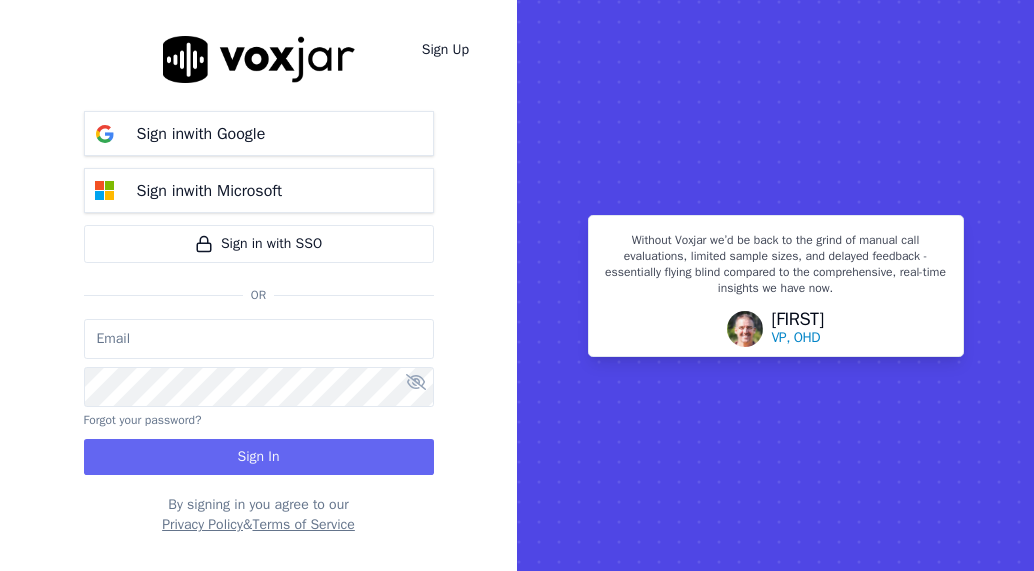 type on "fisqa@[example.com]" 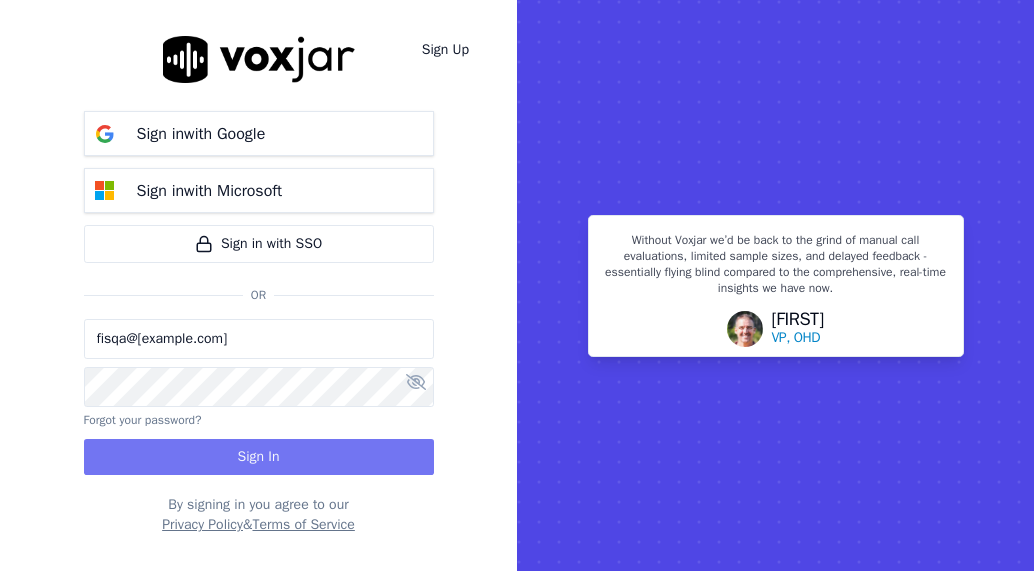 click on "Sign In" at bounding box center (259, 457) 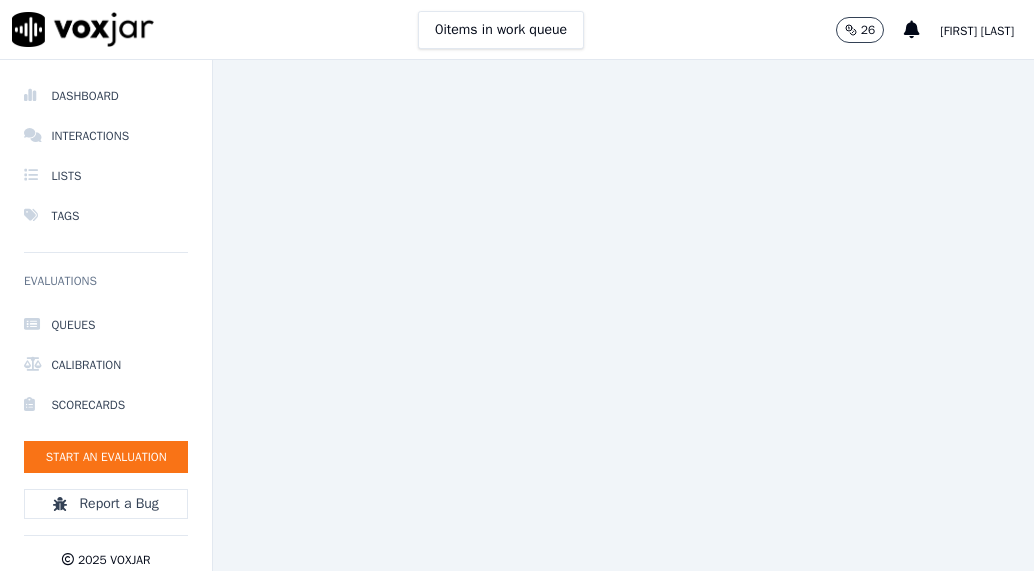 scroll, scrollTop: 0, scrollLeft: 0, axis: both 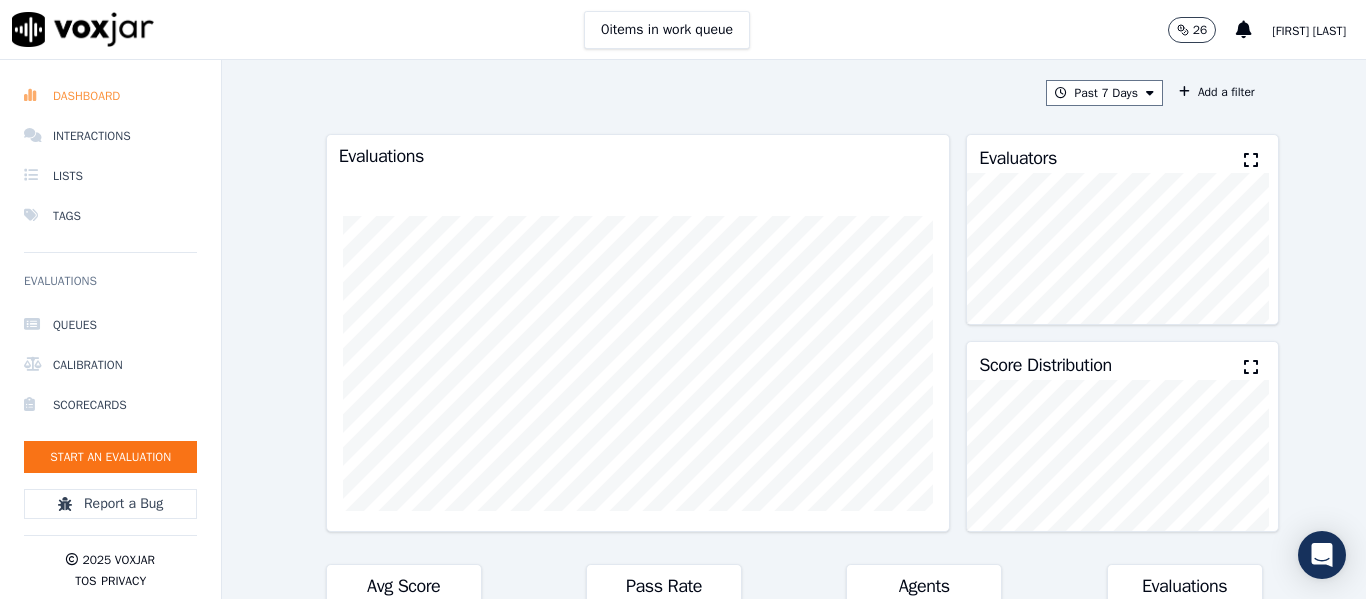 click on "Dashboard" at bounding box center (110, 96) 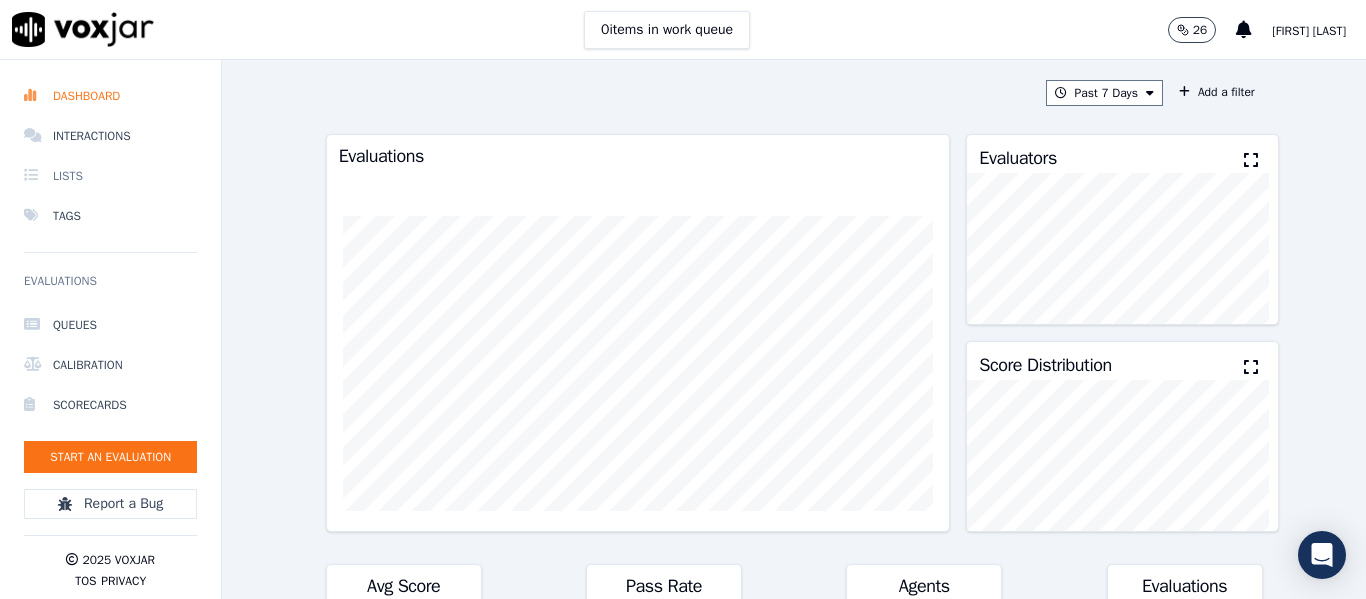 click on "Lists" at bounding box center [110, 176] 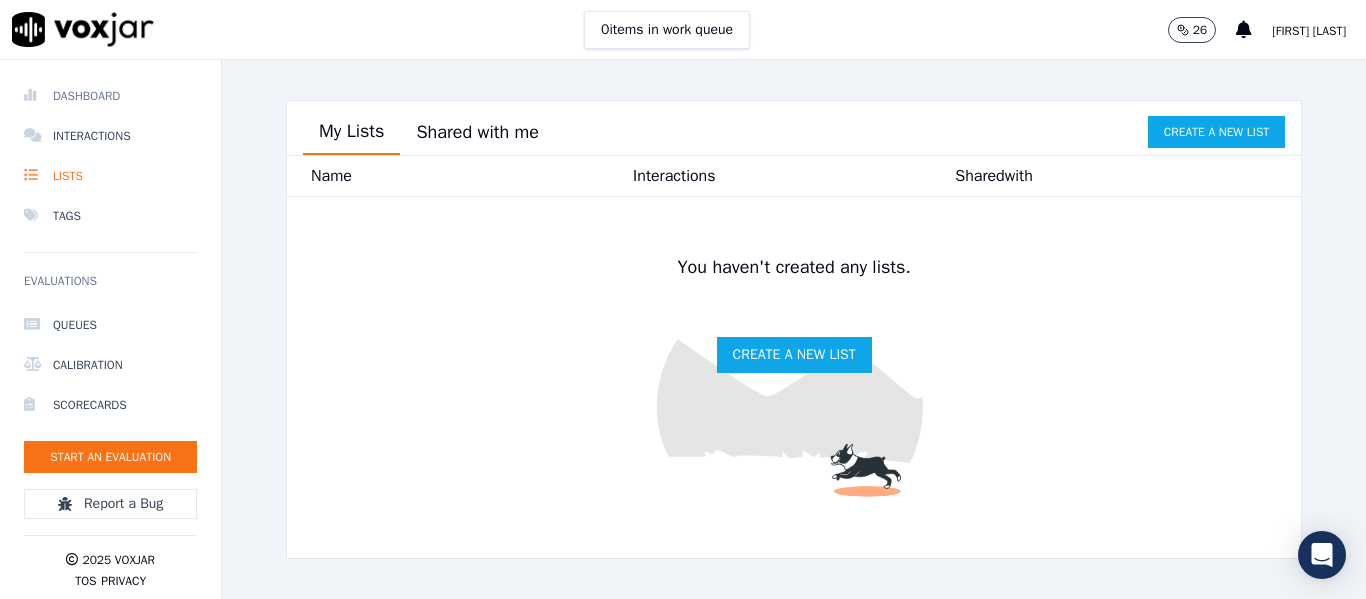 click on "Dashboard" at bounding box center (110, 96) 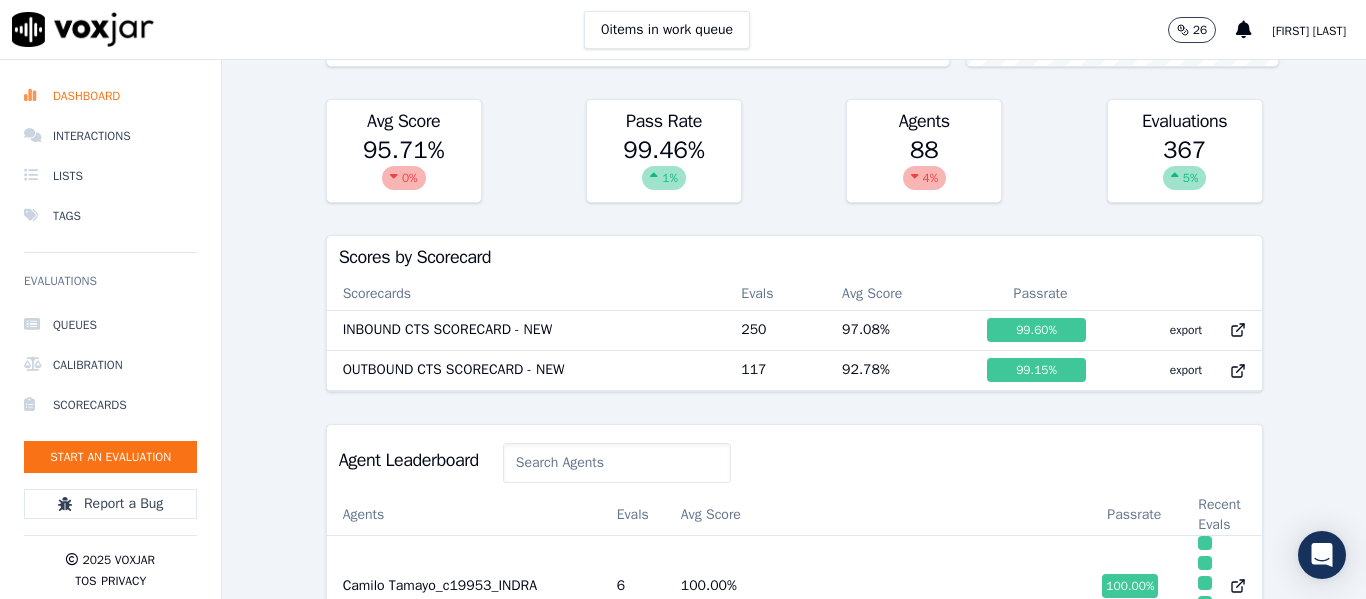scroll, scrollTop: 500, scrollLeft: 0, axis: vertical 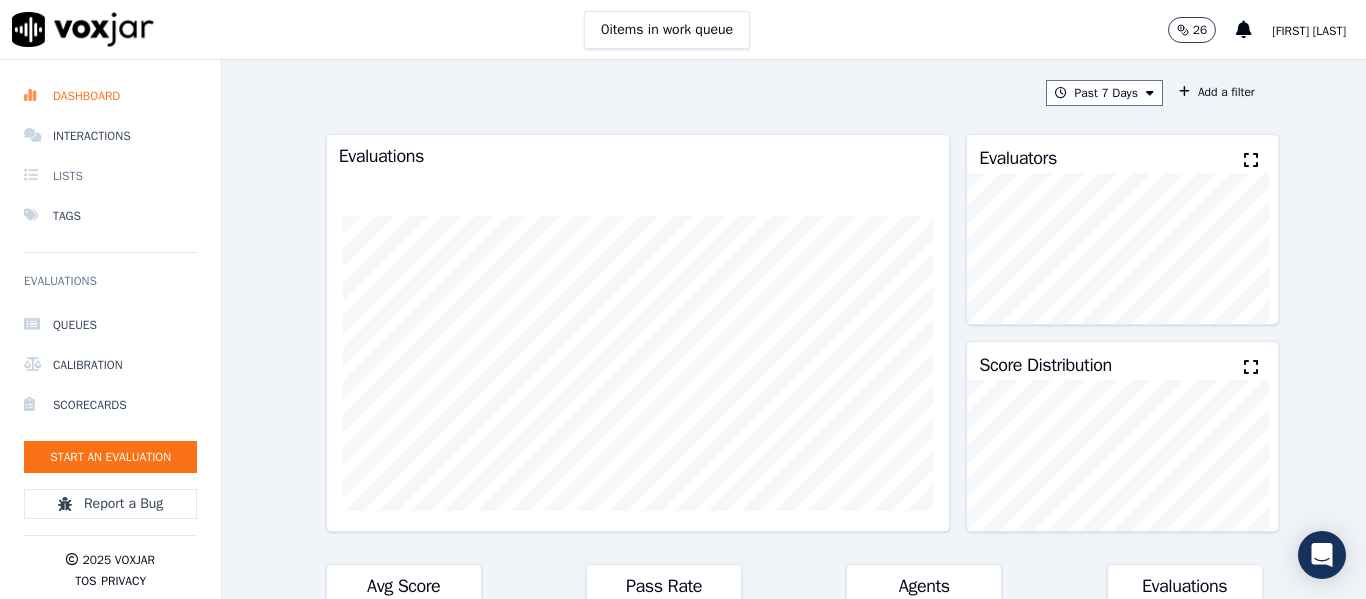 click on "Lists" at bounding box center [110, 176] 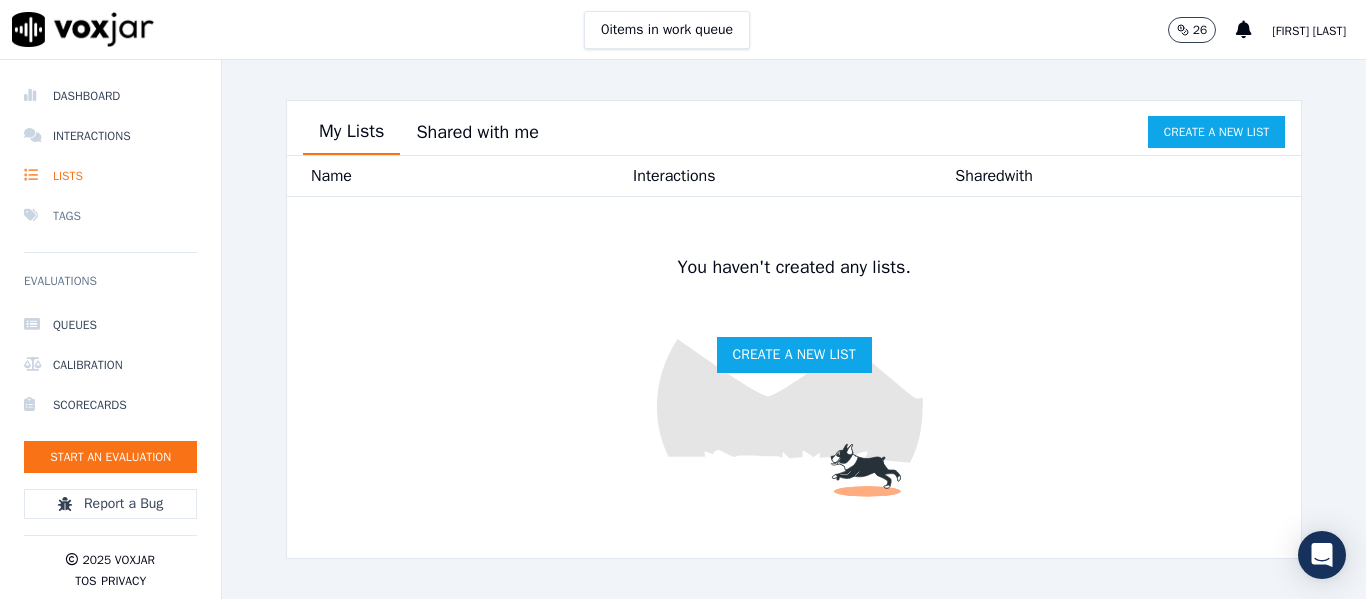 click on "Tags" at bounding box center (110, 216) 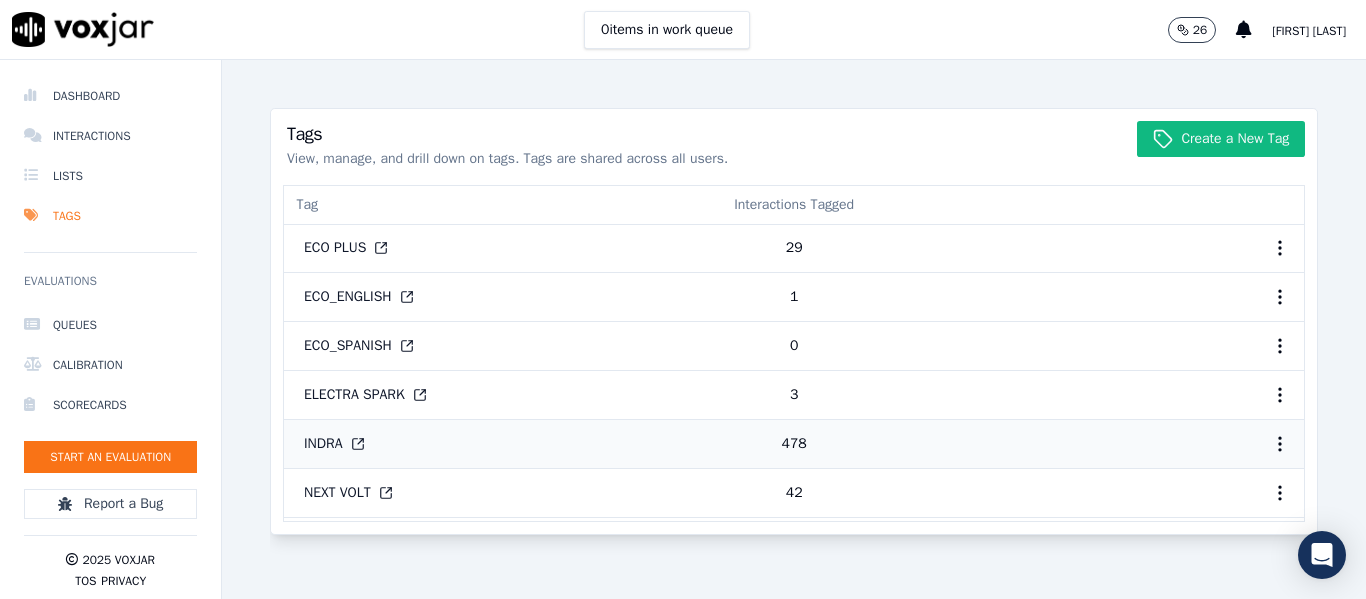 scroll, scrollTop: 300, scrollLeft: 0, axis: vertical 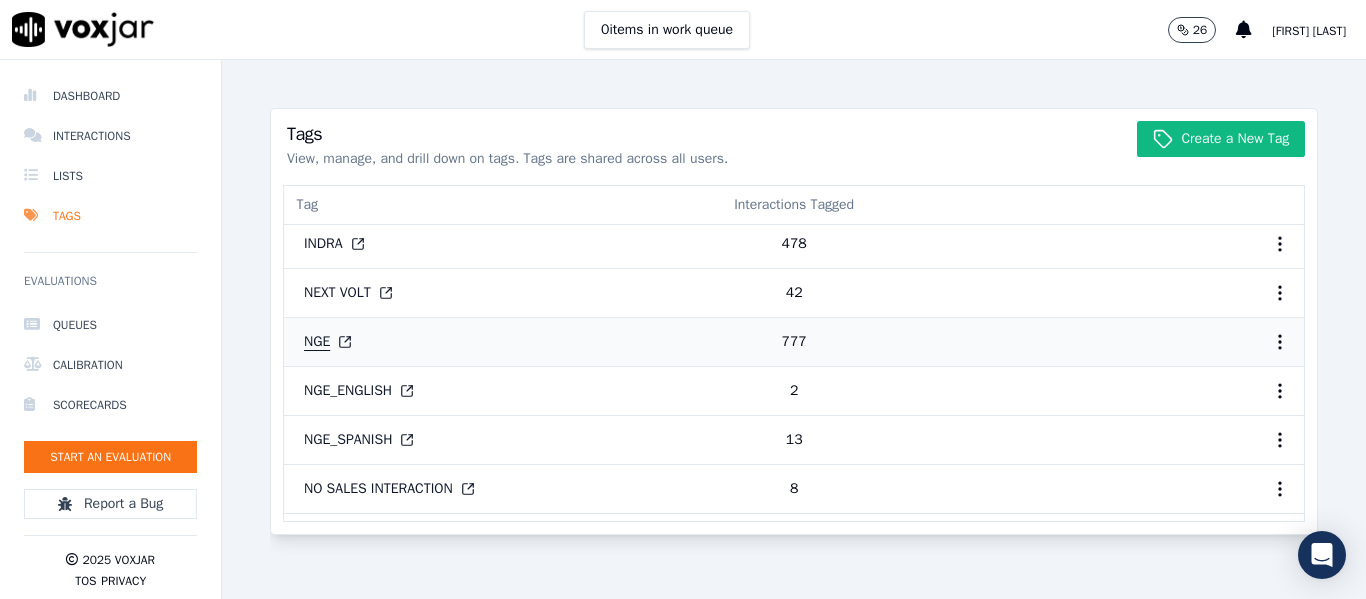 click on "NGE" at bounding box center [328, 342] 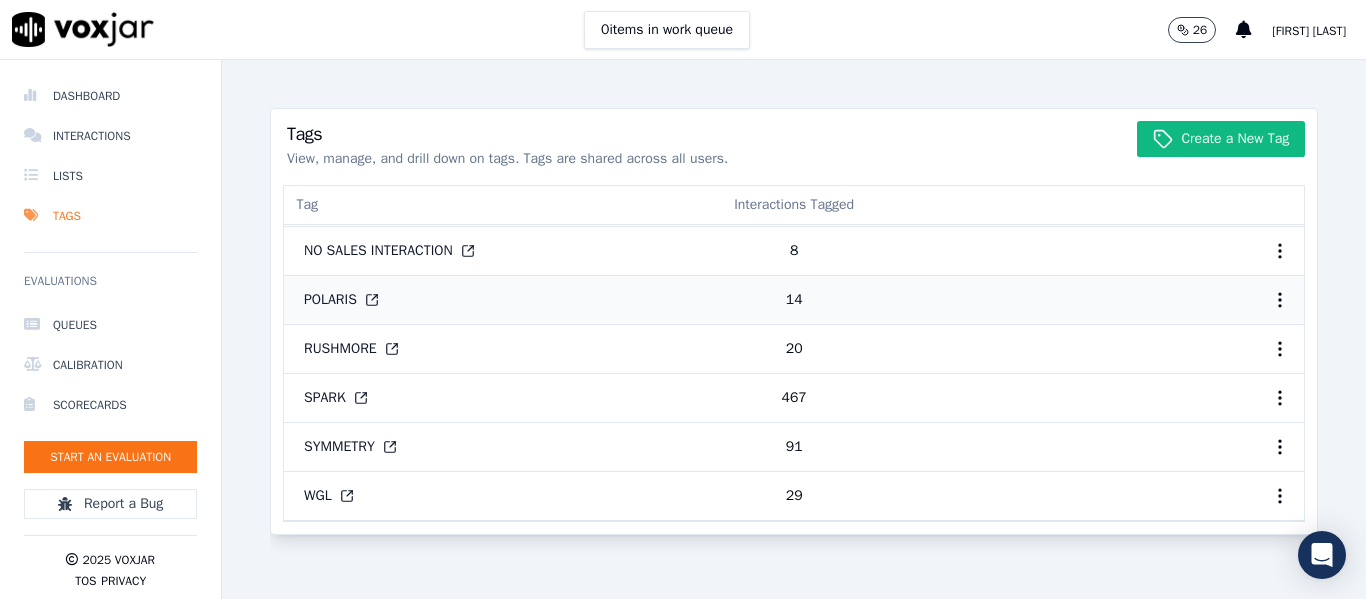 scroll, scrollTop: 87, scrollLeft: 0, axis: vertical 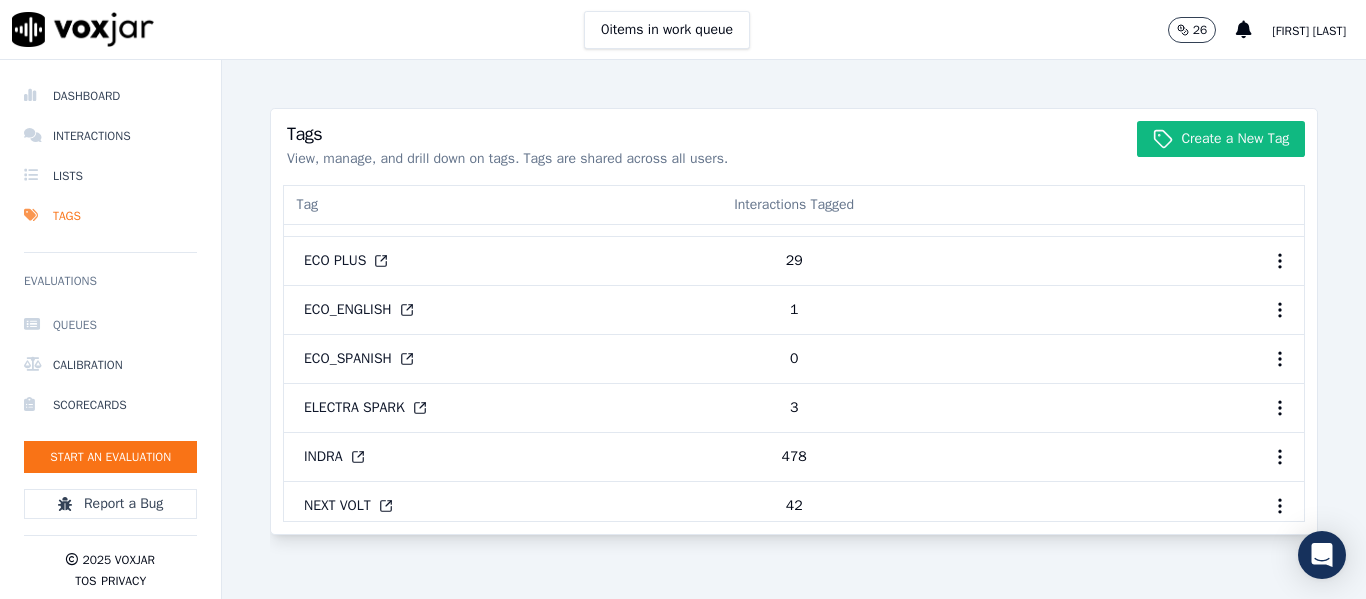 click on "Queues" at bounding box center [110, 325] 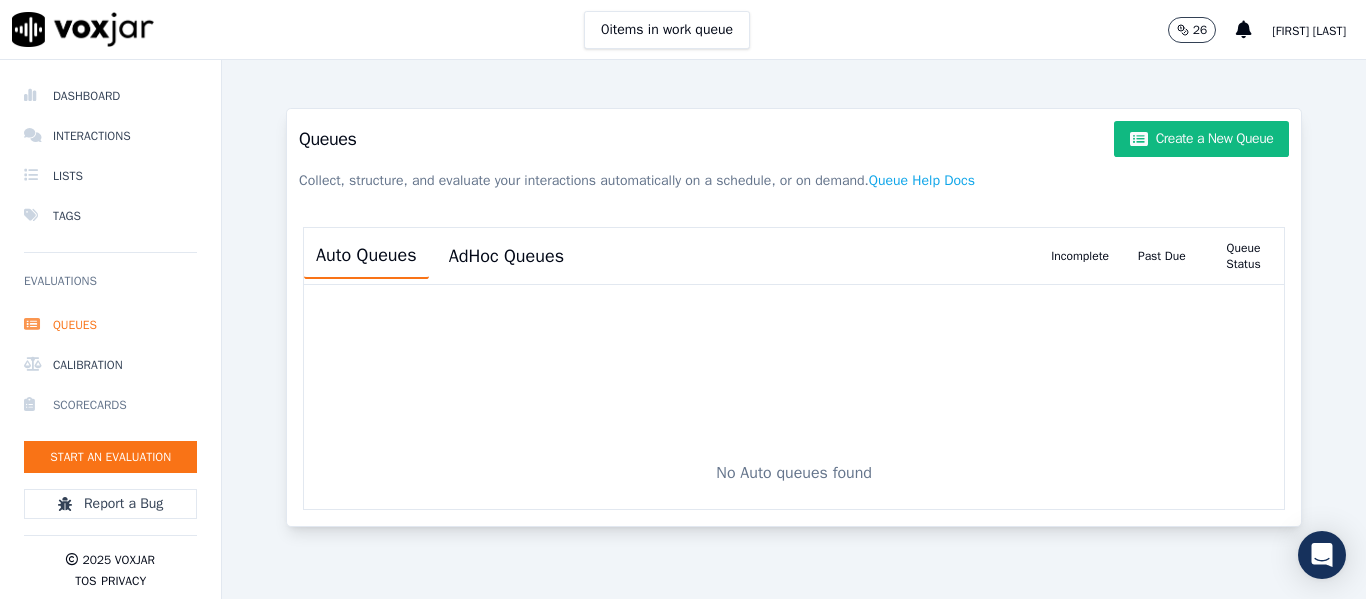 scroll, scrollTop: 16, scrollLeft: 0, axis: vertical 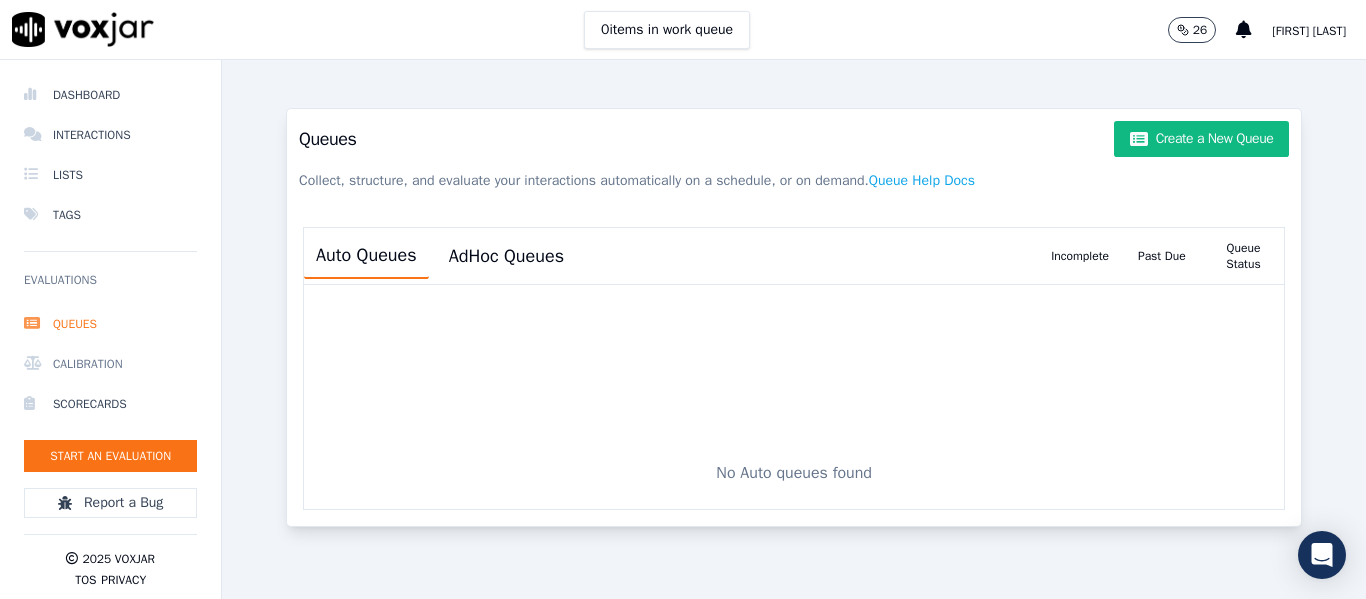 click on "Calibration" at bounding box center (110, 364) 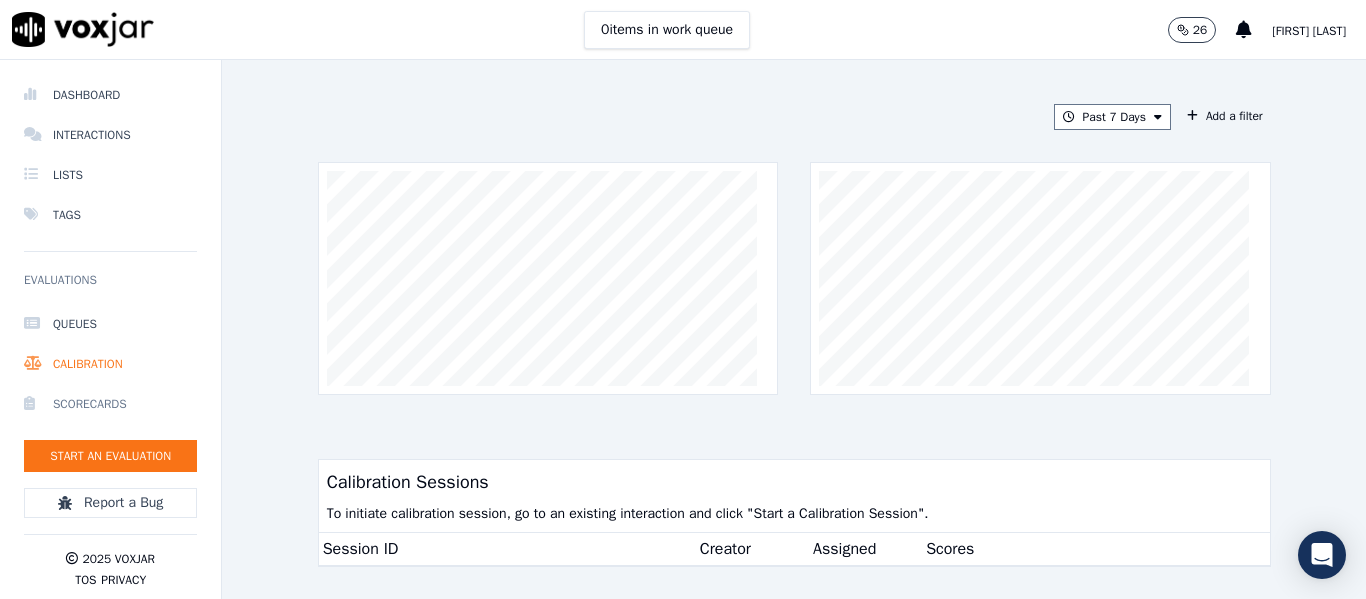 click on "Scorecards" at bounding box center [110, 404] 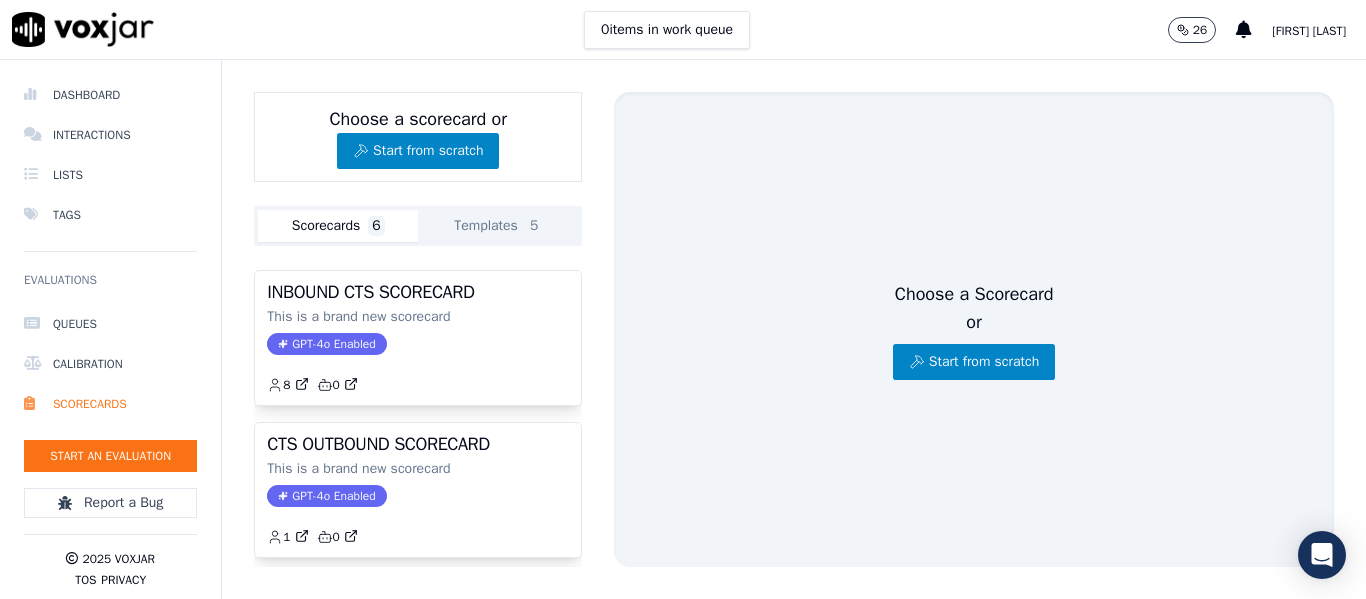 scroll, scrollTop: 0, scrollLeft: 0, axis: both 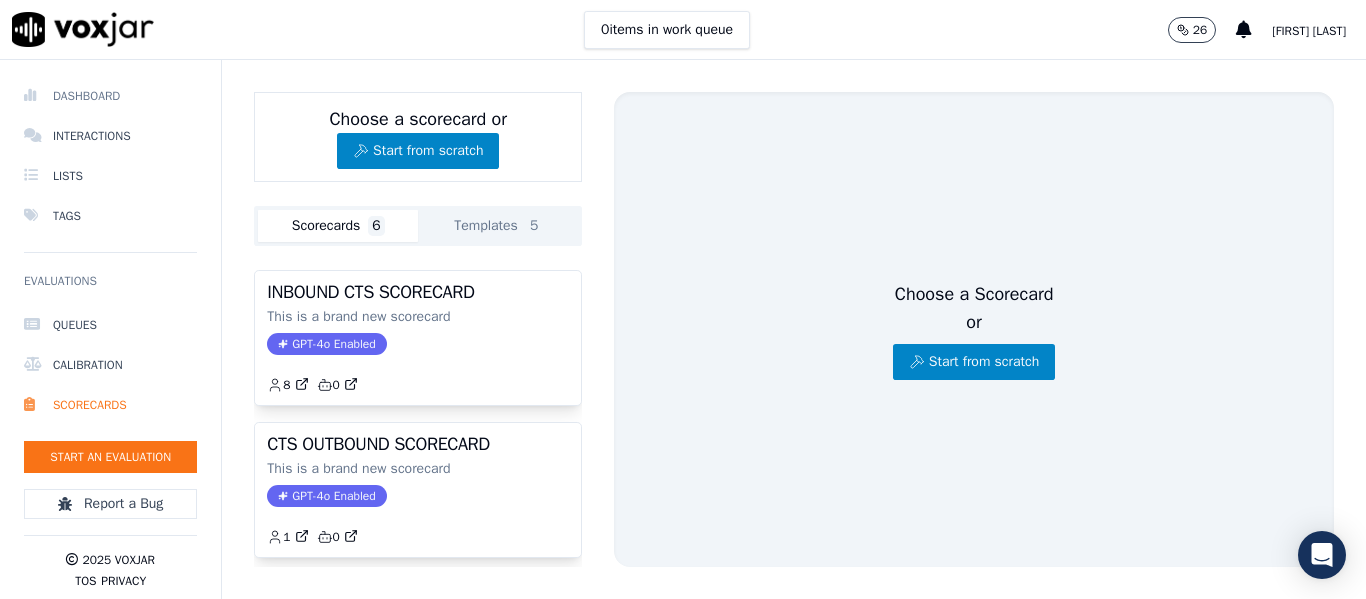 click on "Dashboard" at bounding box center (110, 96) 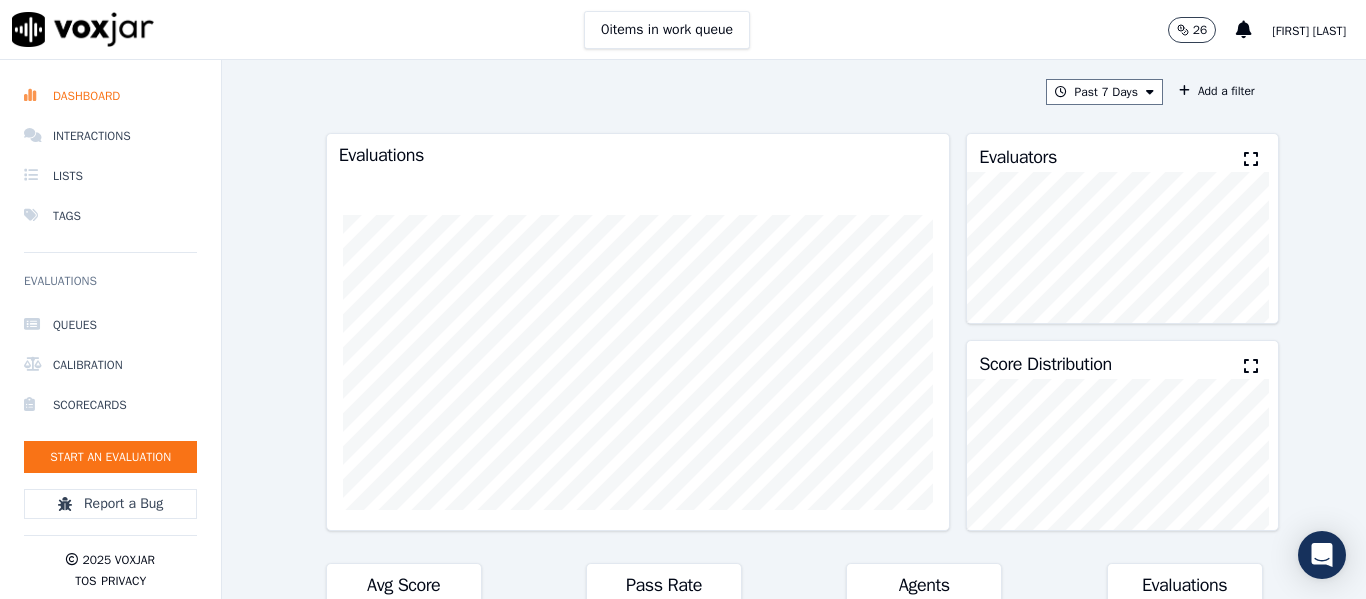scroll, scrollTop: 0, scrollLeft: 0, axis: both 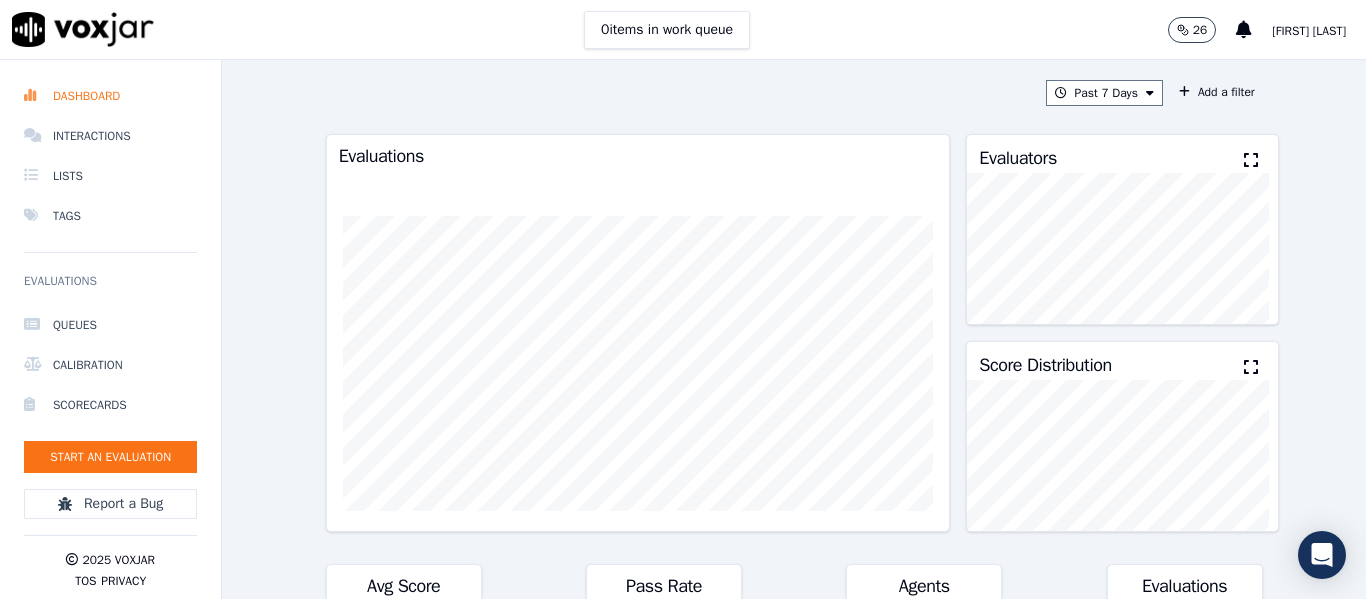drag, startPoint x: 400, startPoint y: 87, endPoint x: 590, endPoint y: 105, distance: 190.85072 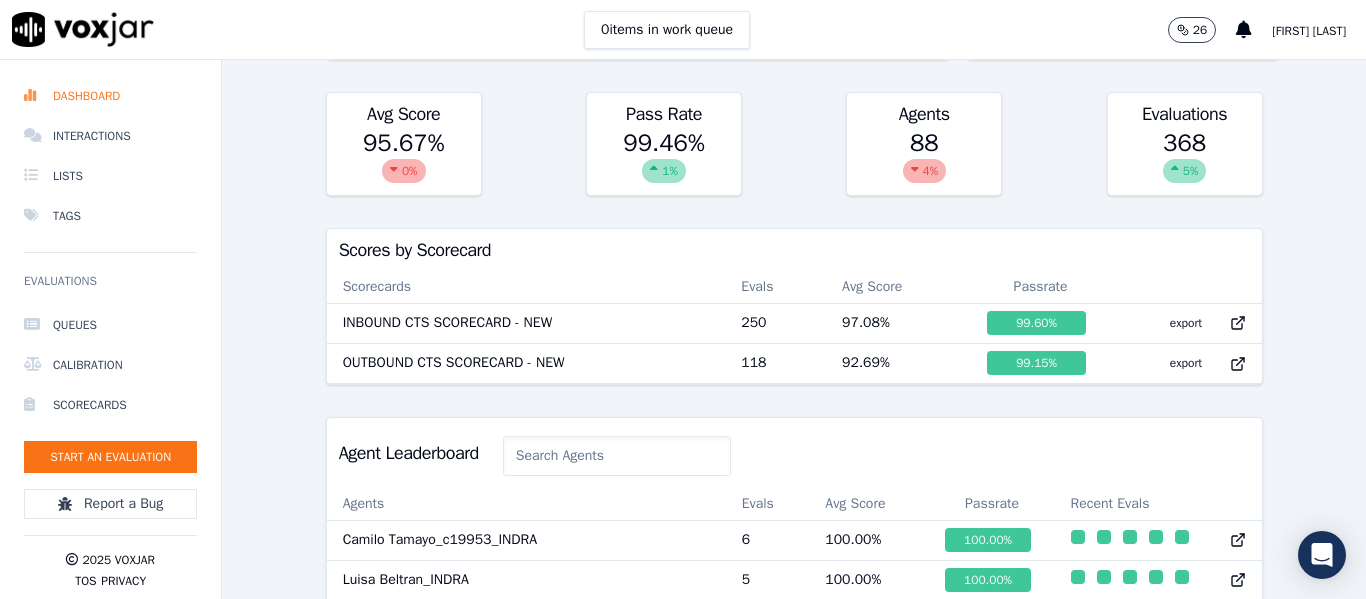 scroll, scrollTop: 0, scrollLeft: 0, axis: both 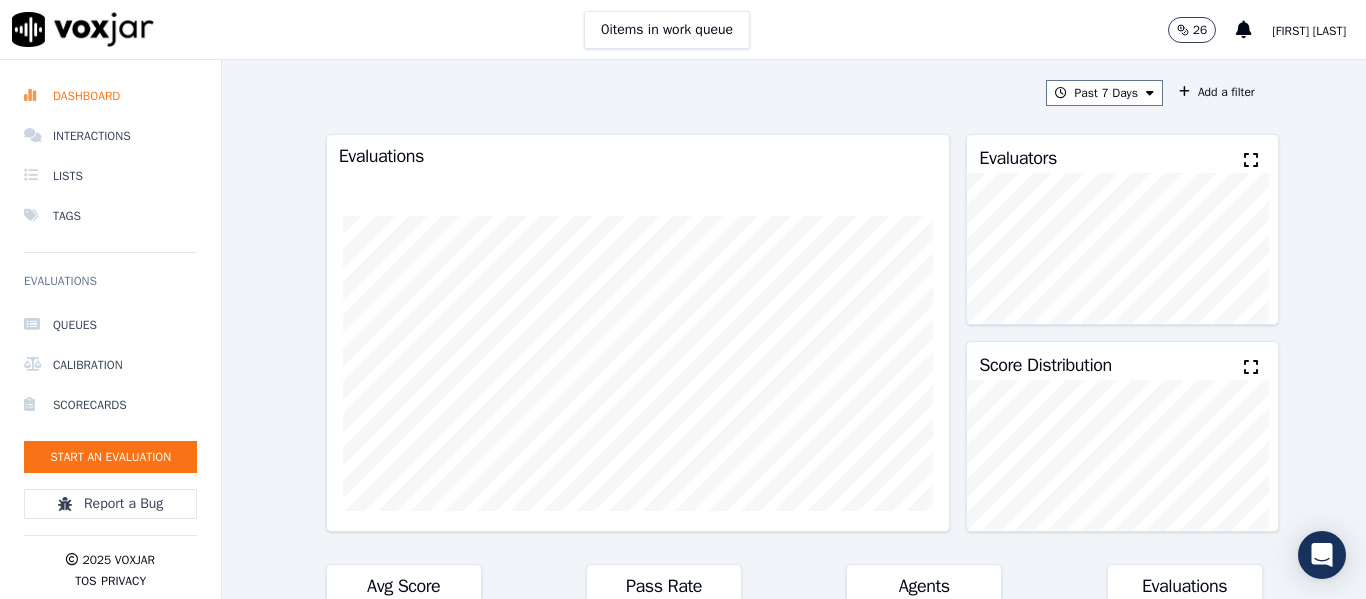 drag, startPoint x: 1320, startPoint y: 546, endPoint x: 1289, endPoint y: 486, distance: 67.53518 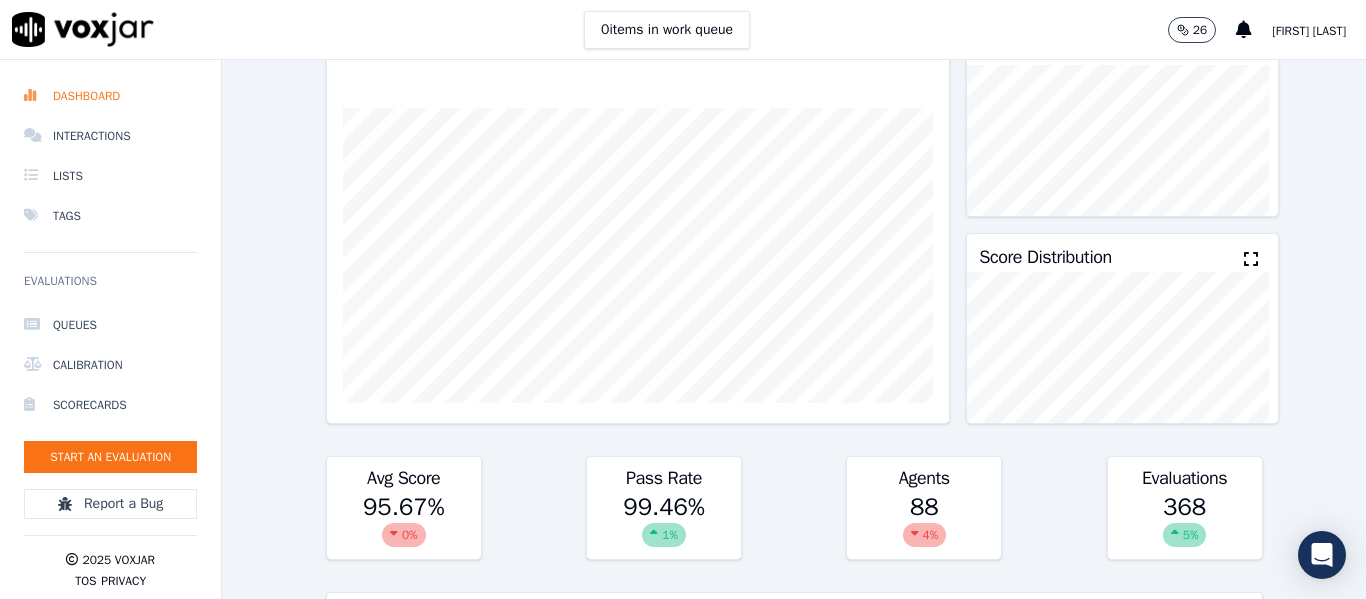 scroll, scrollTop: 120, scrollLeft: 0, axis: vertical 